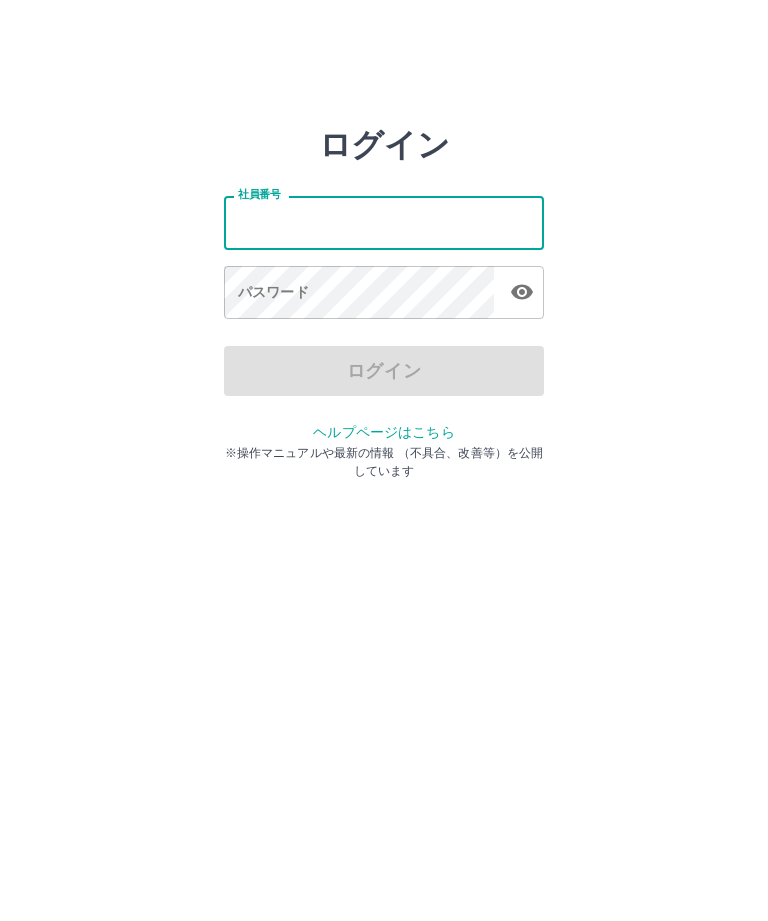scroll, scrollTop: 0, scrollLeft: 0, axis: both 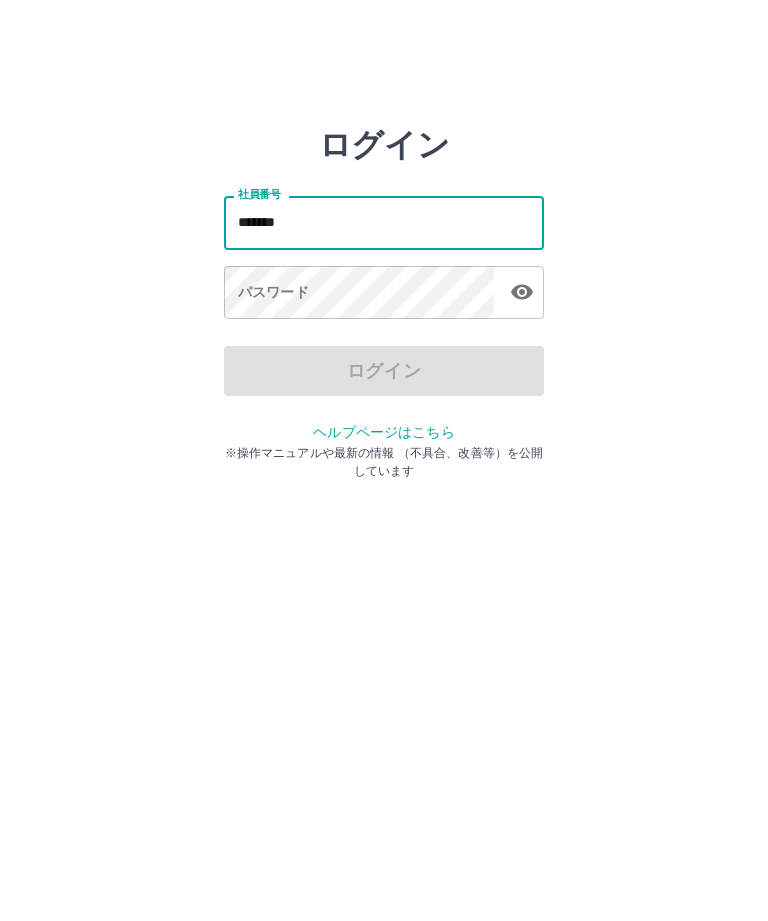 type on "*******" 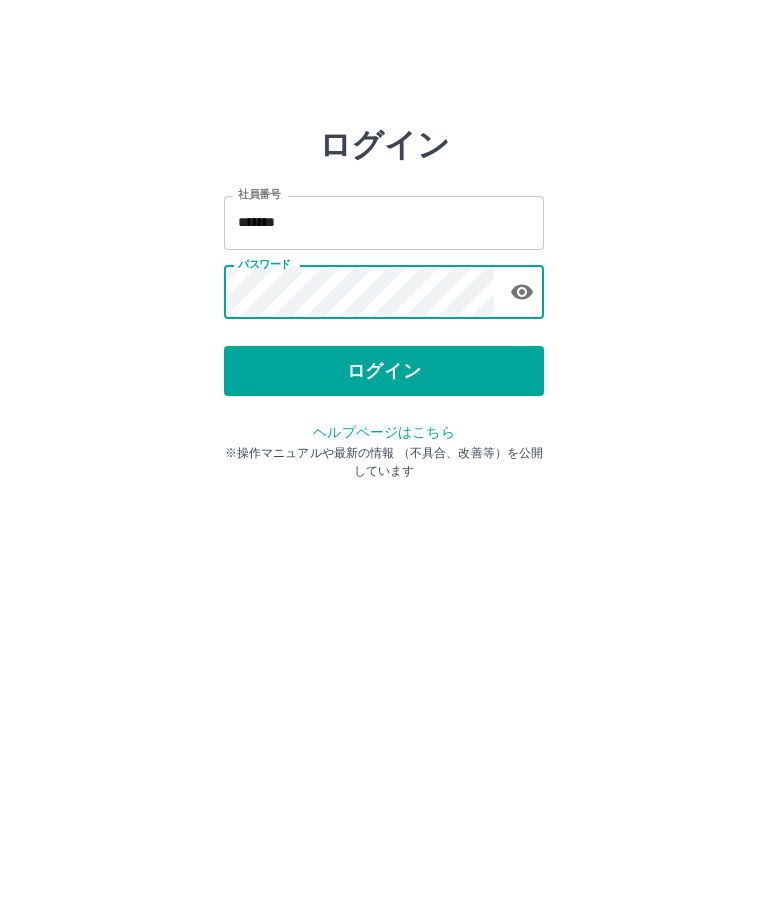 click on "ログイン" at bounding box center (384, 371) 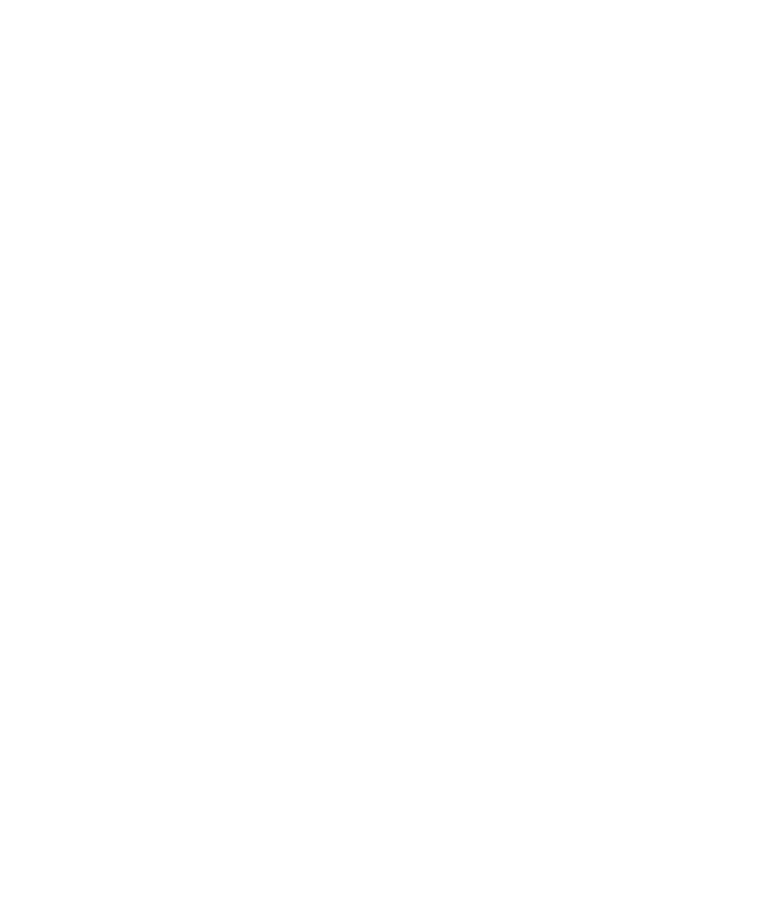 scroll, scrollTop: 0, scrollLeft: 0, axis: both 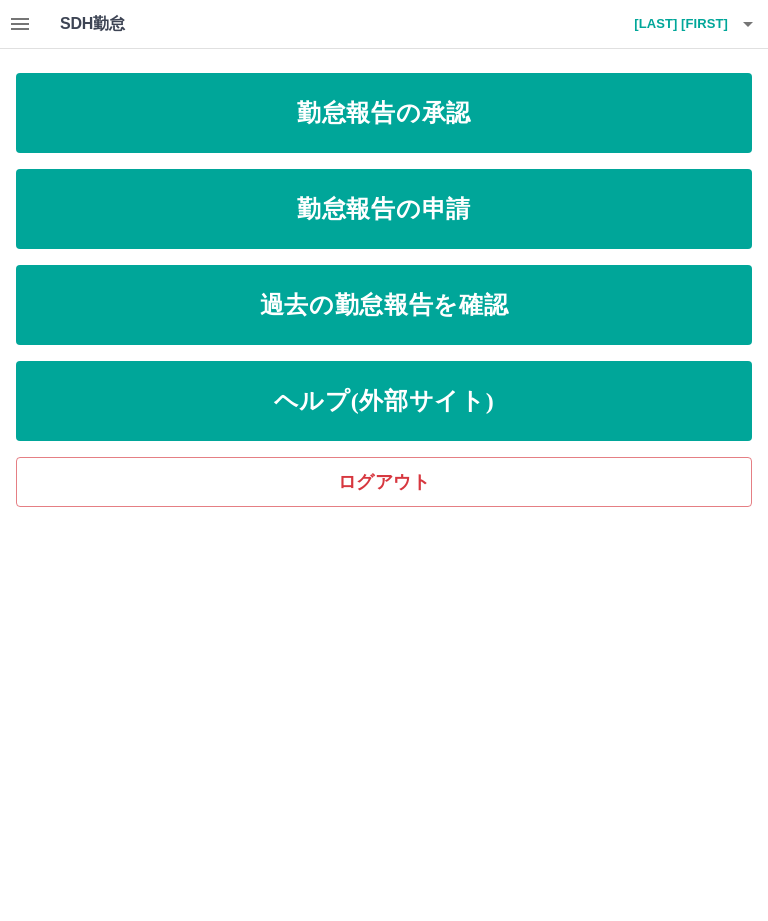 click on "勤怠報告の申請" at bounding box center (384, 209) 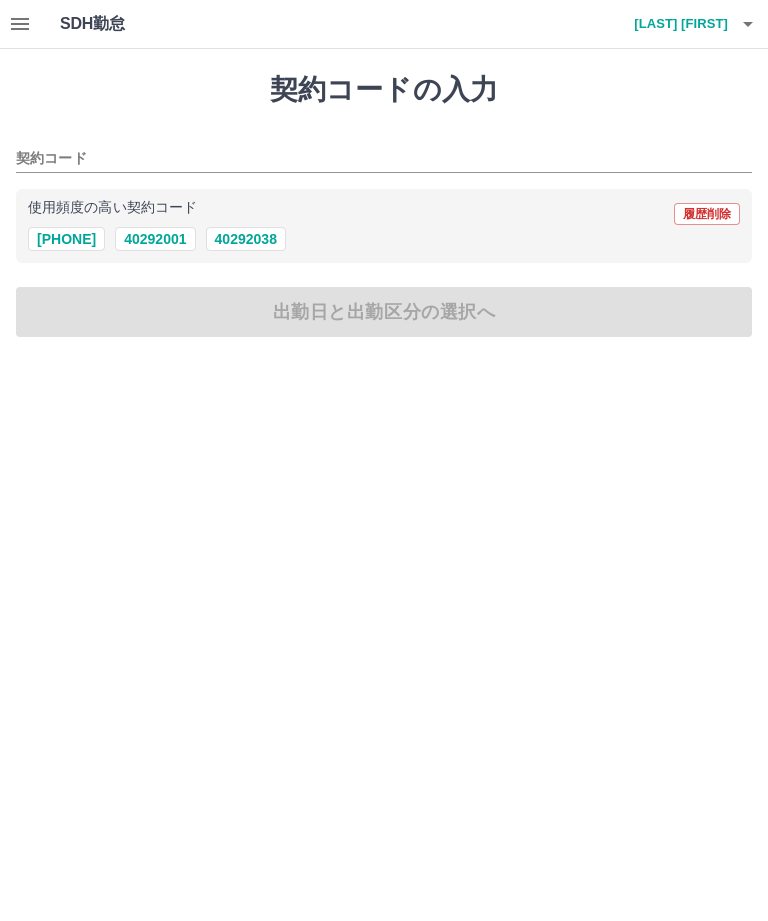 click on "[NUMBER]" at bounding box center (66, 239) 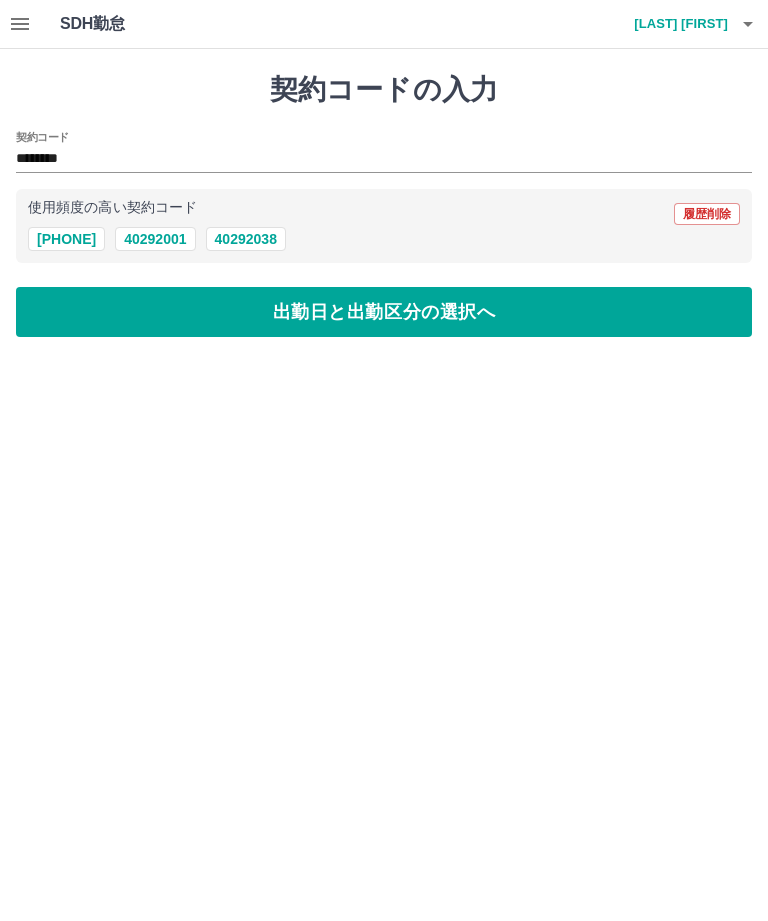 click on "出勤日と出勤区分の選択へ" at bounding box center [384, 312] 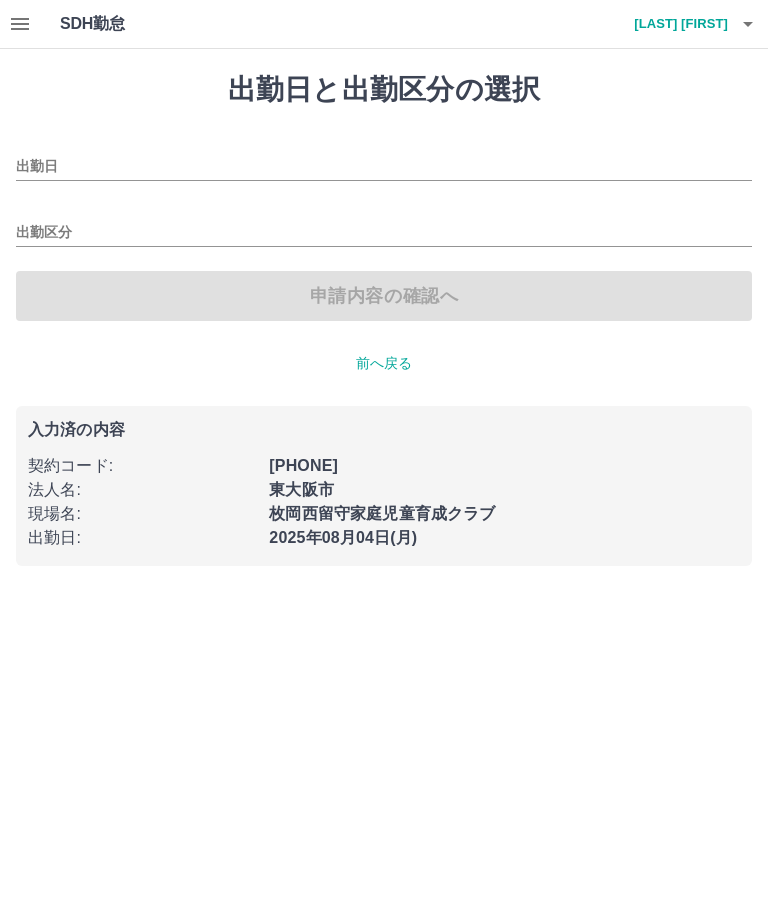 type on "**********" 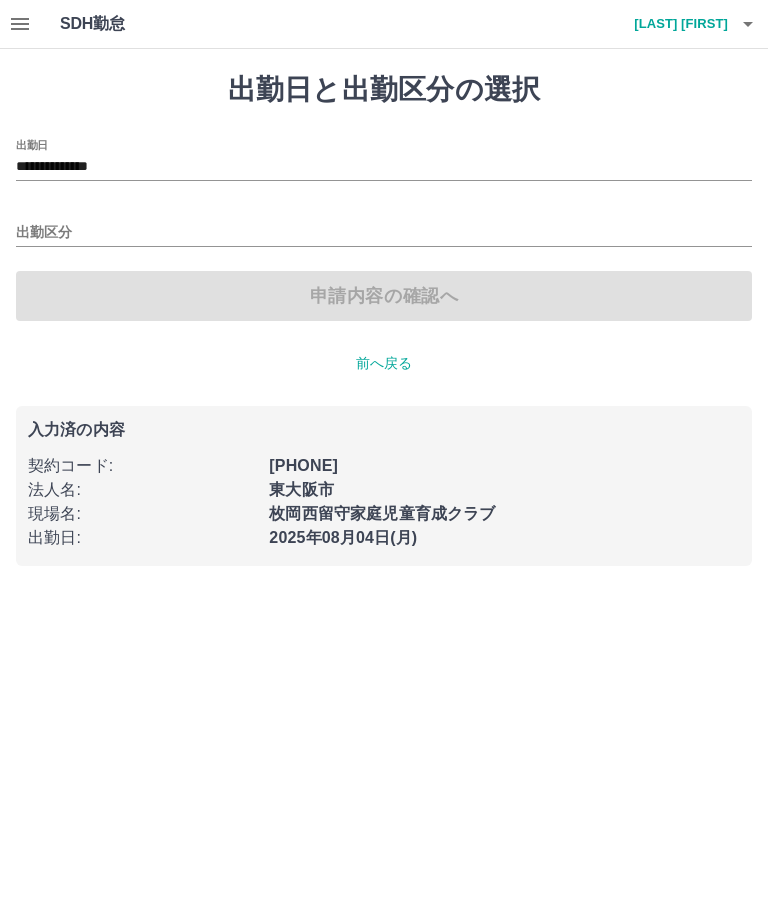 click on "出勤区分" at bounding box center [384, 233] 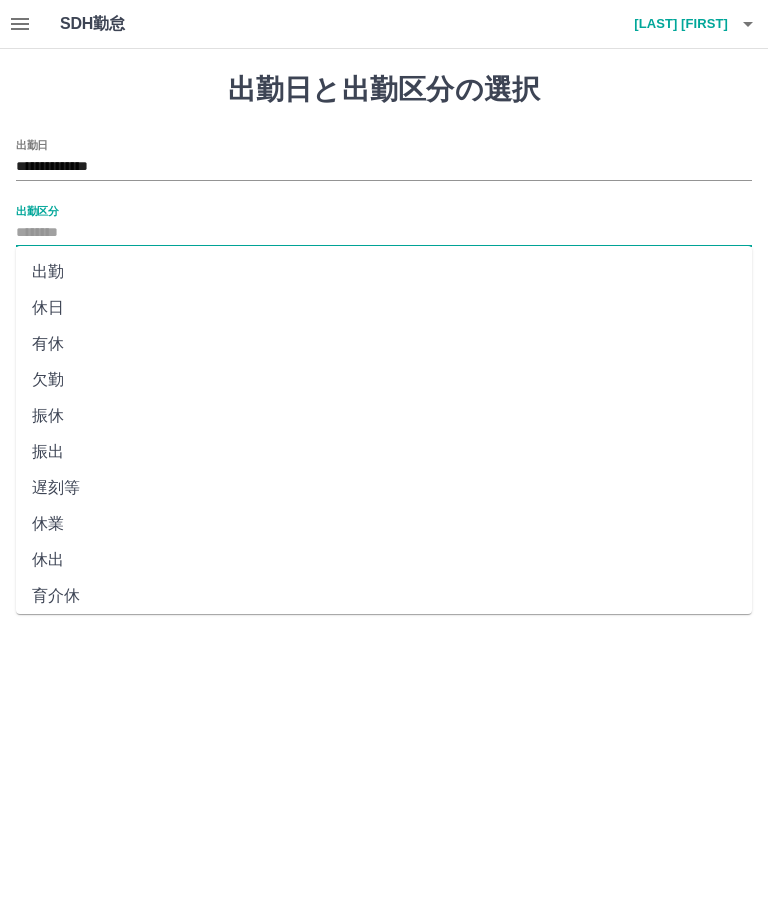 click on "出勤" at bounding box center [384, 272] 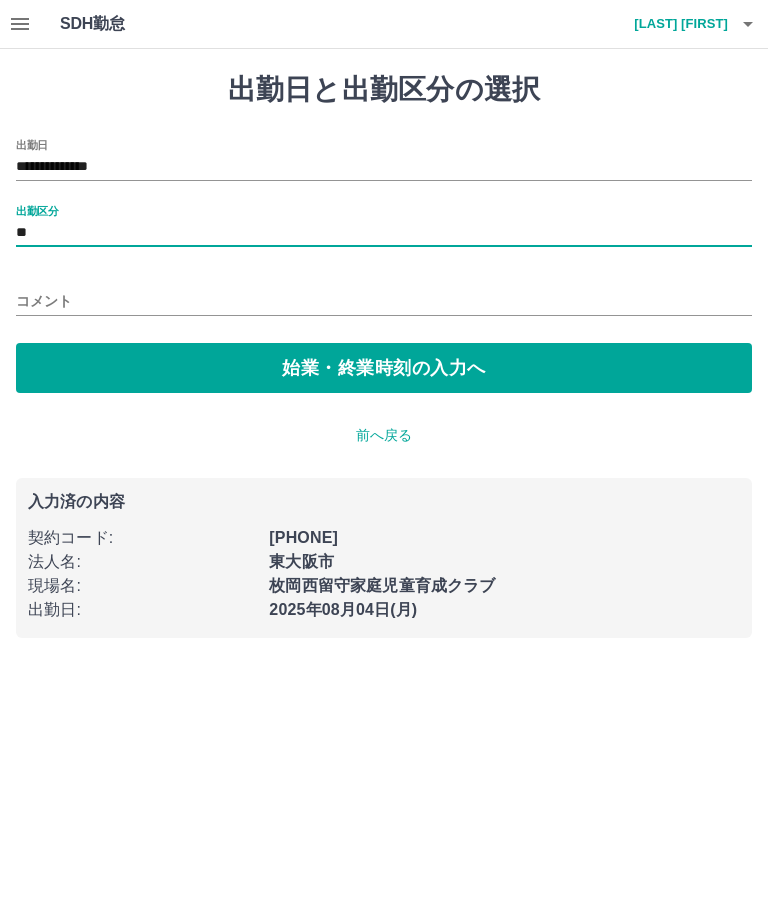 click on "コメント" at bounding box center [384, 301] 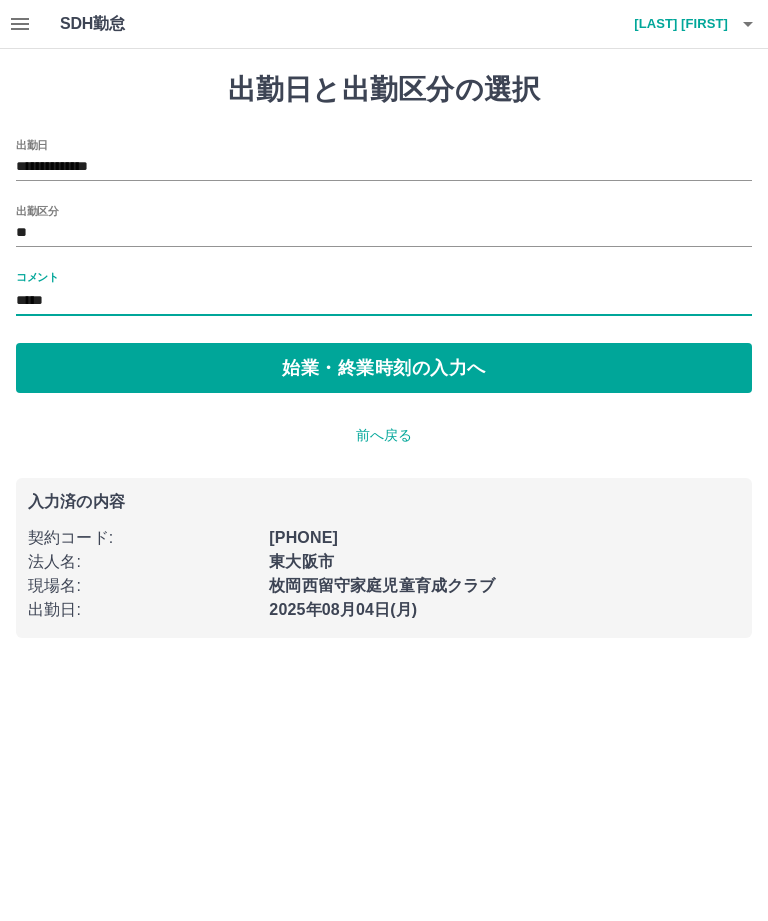 type on "*****" 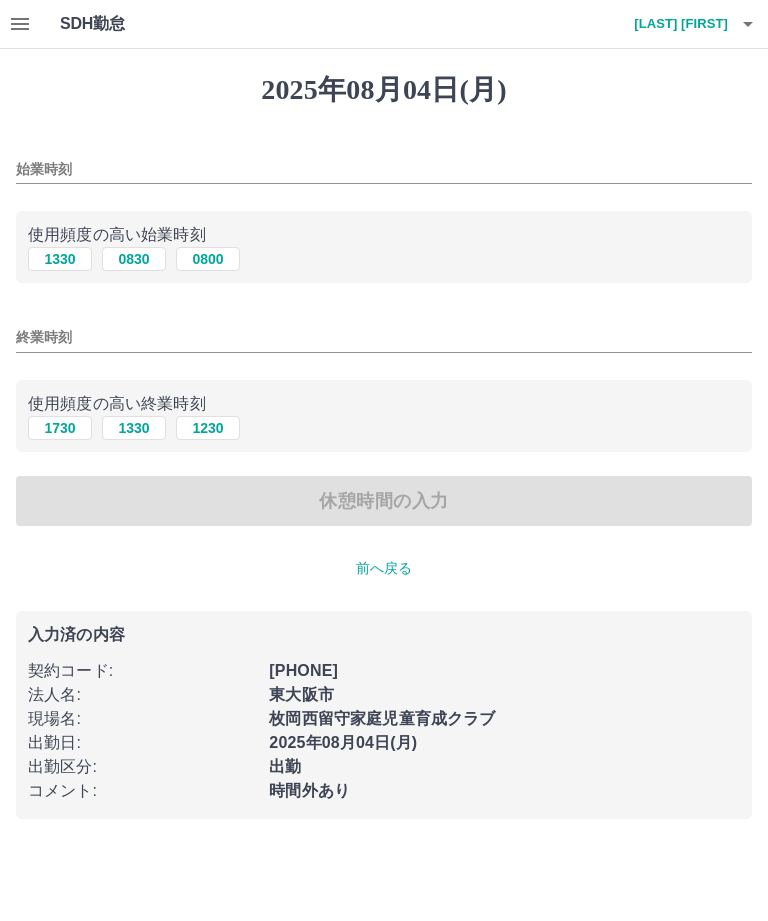 click on "始業時刻" at bounding box center [384, 169] 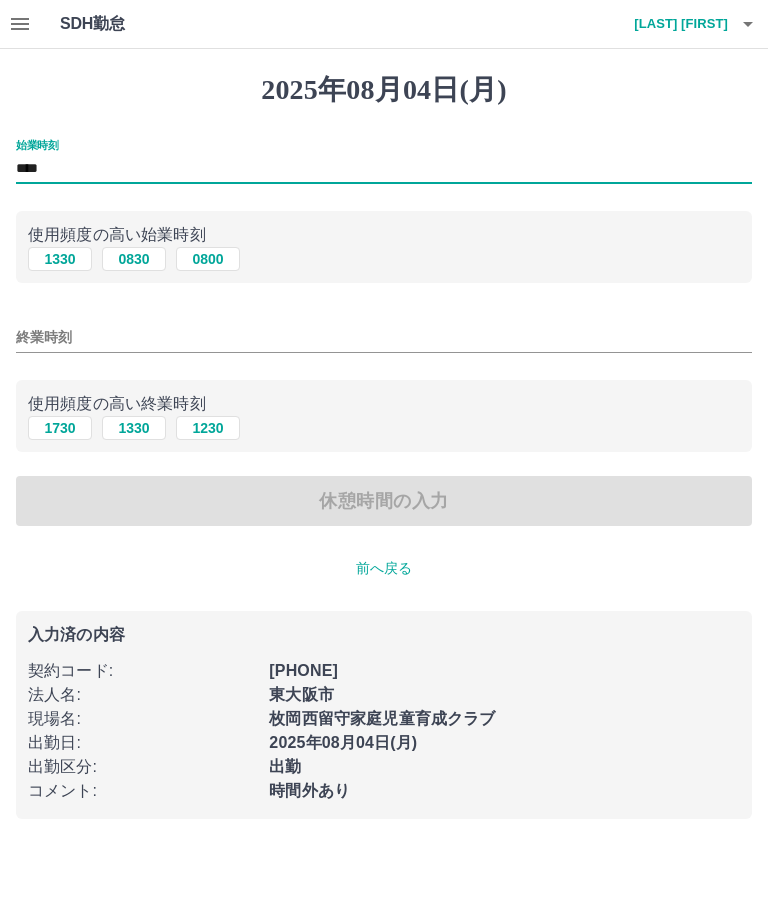 type on "****" 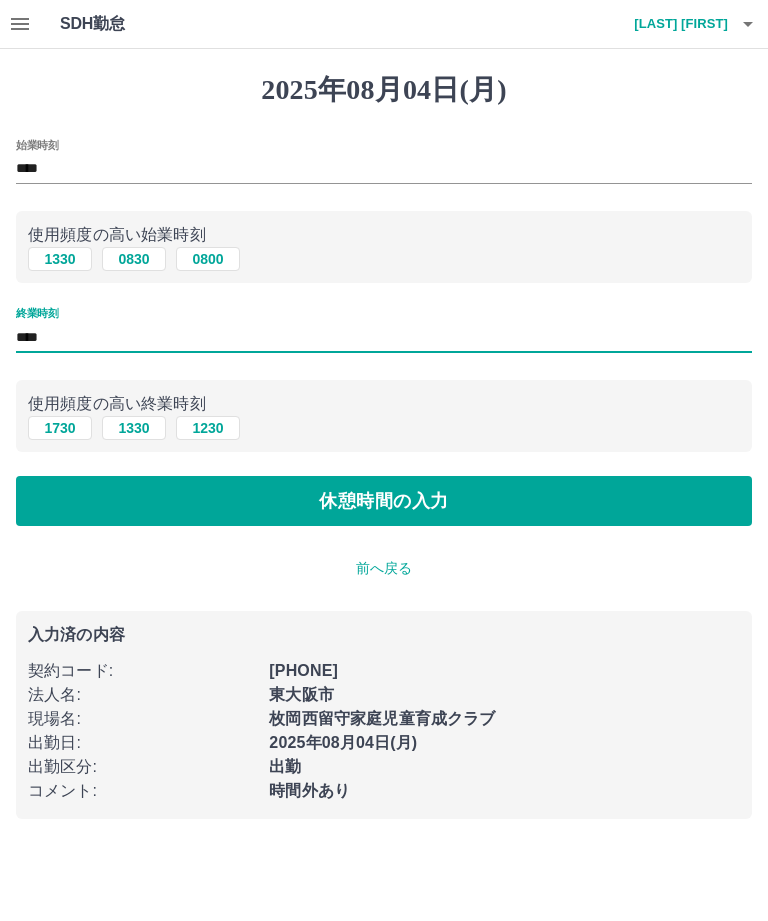 type on "****" 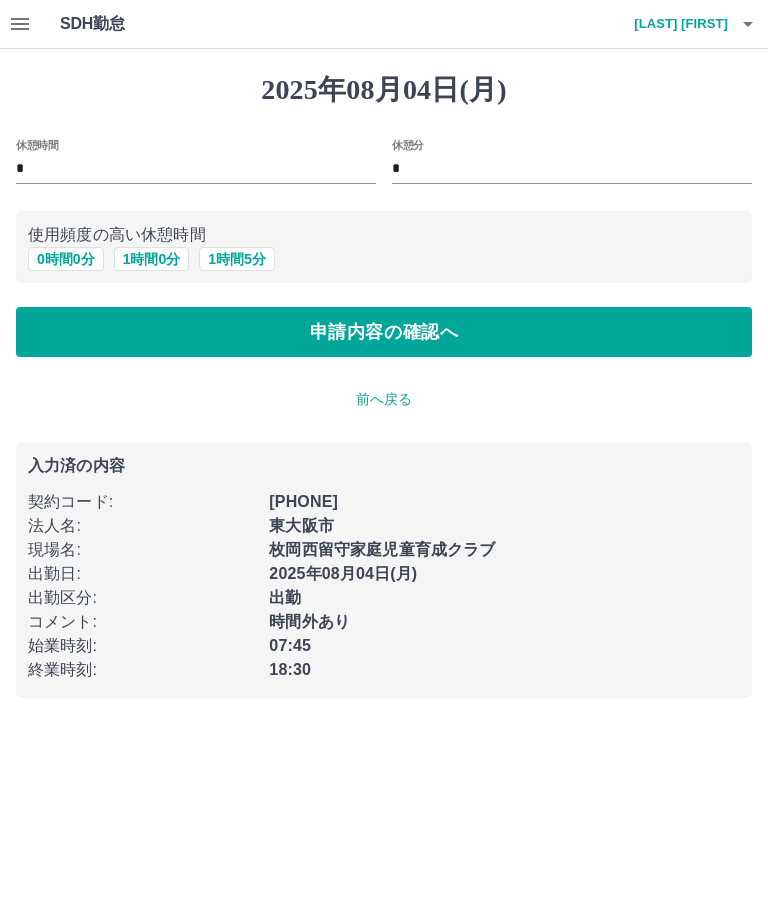 click on "1 時間 0 分" at bounding box center [152, 259] 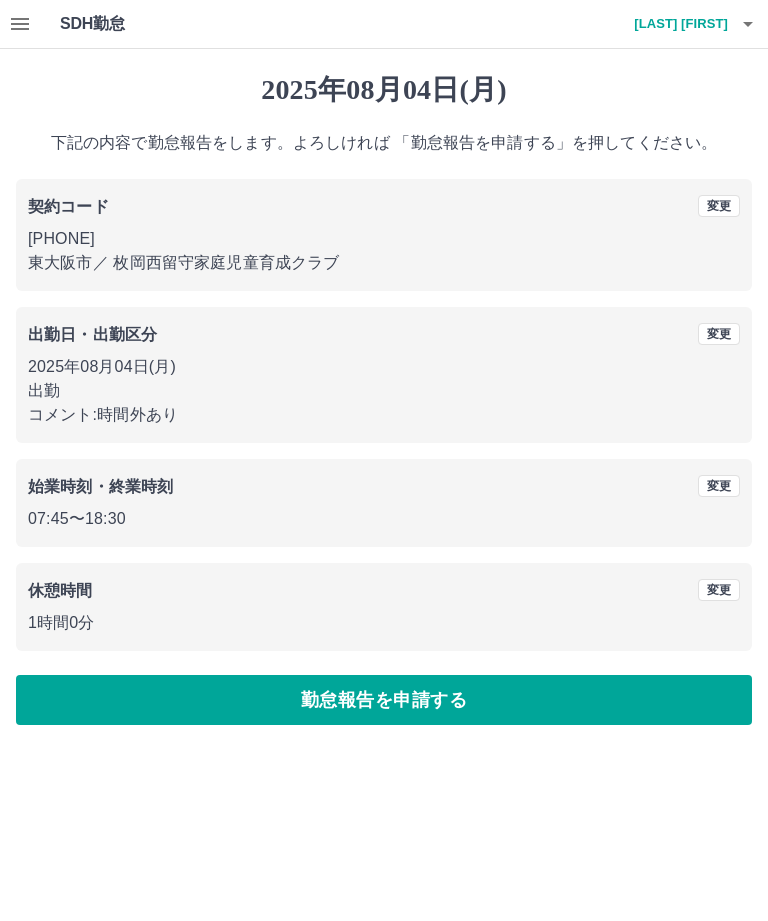 click on "勤怠報告を申請する" at bounding box center (384, 700) 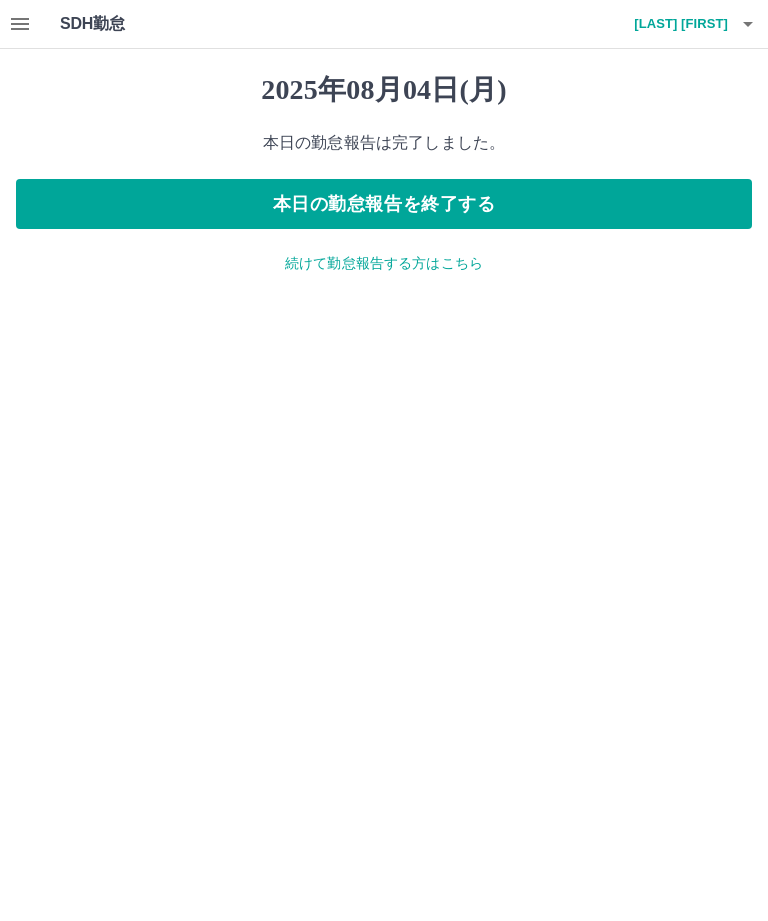click on "本日の勤怠報告を終了する" at bounding box center (384, 204) 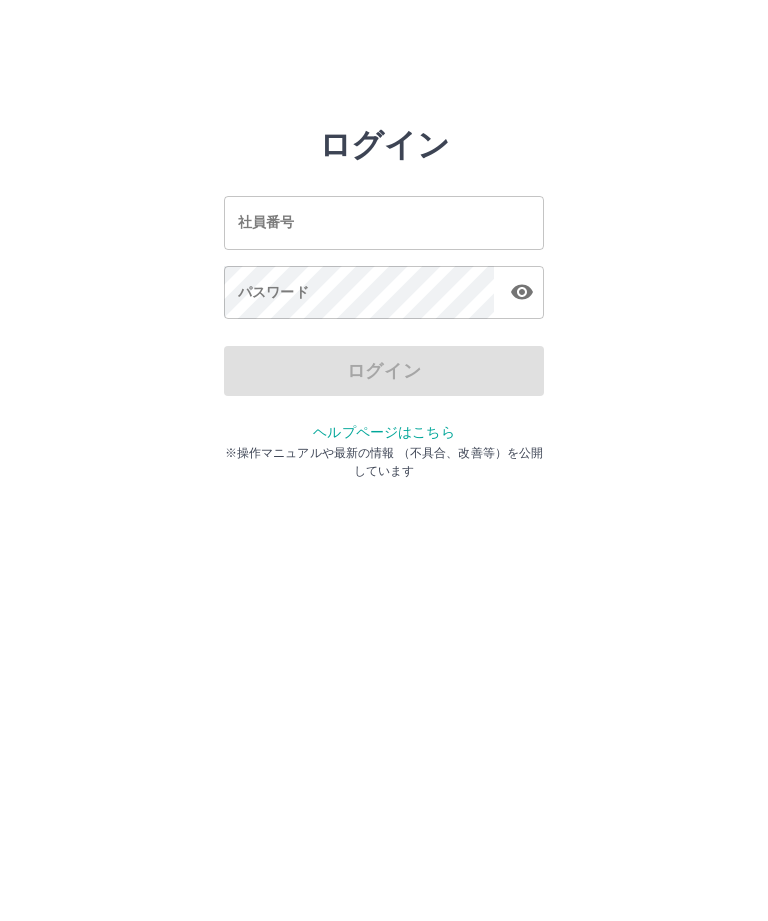 scroll, scrollTop: 0, scrollLeft: 0, axis: both 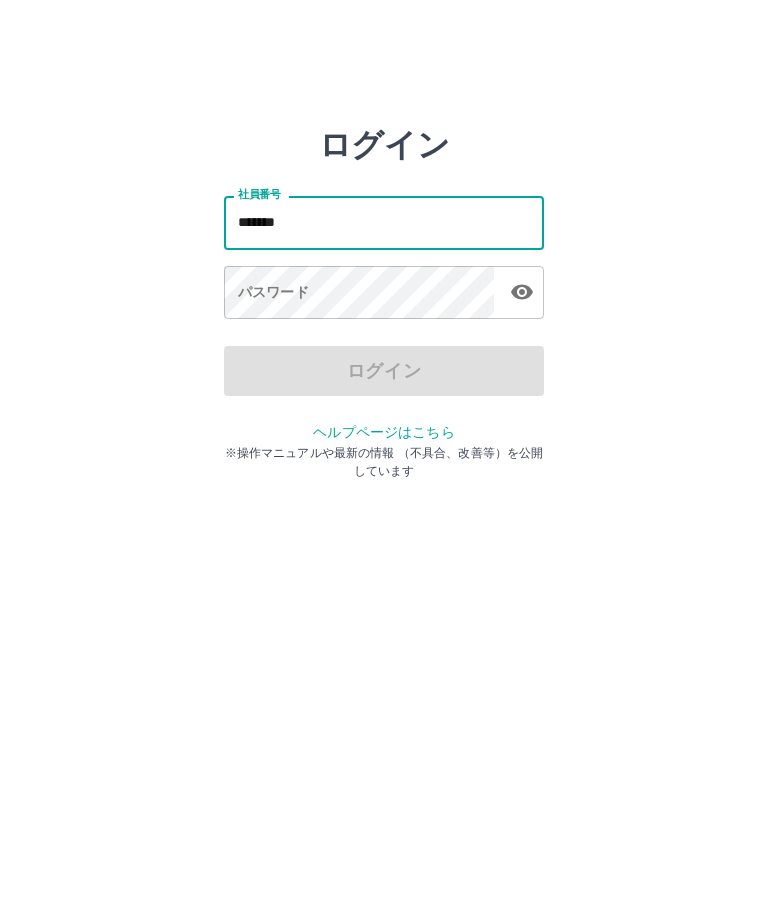 type on "*******" 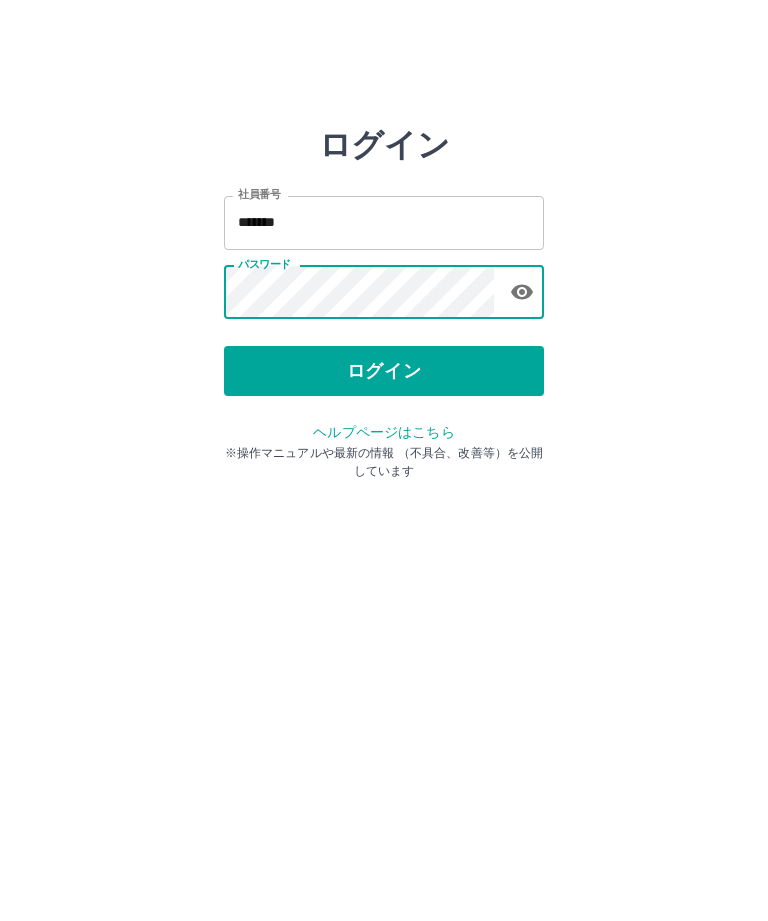 click on "ログイン" at bounding box center [384, 371] 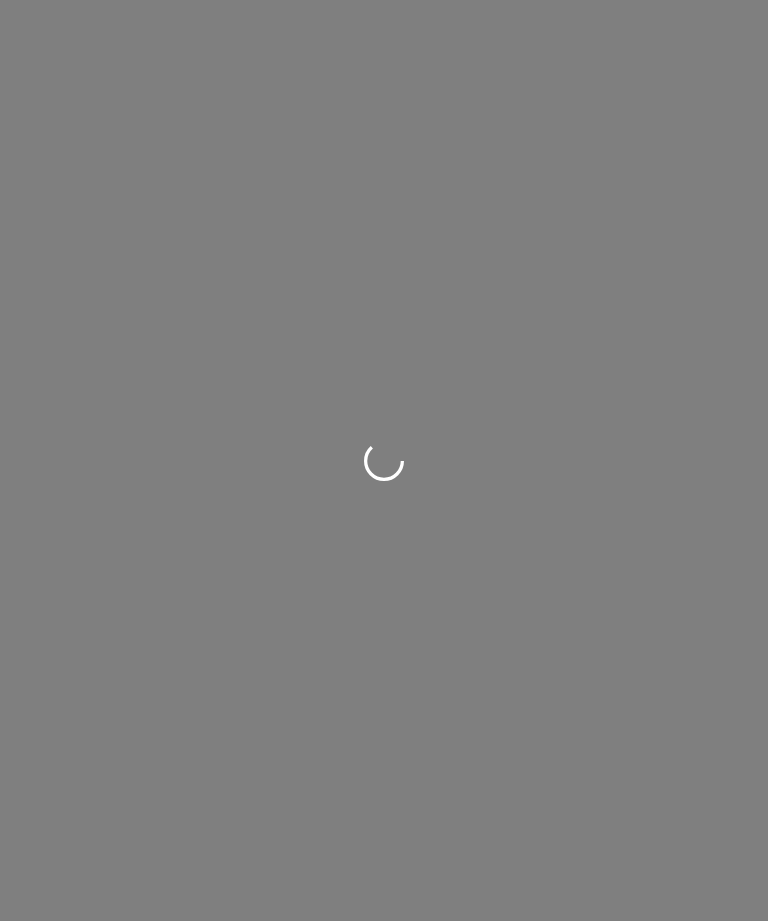 scroll, scrollTop: 0, scrollLeft: 0, axis: both 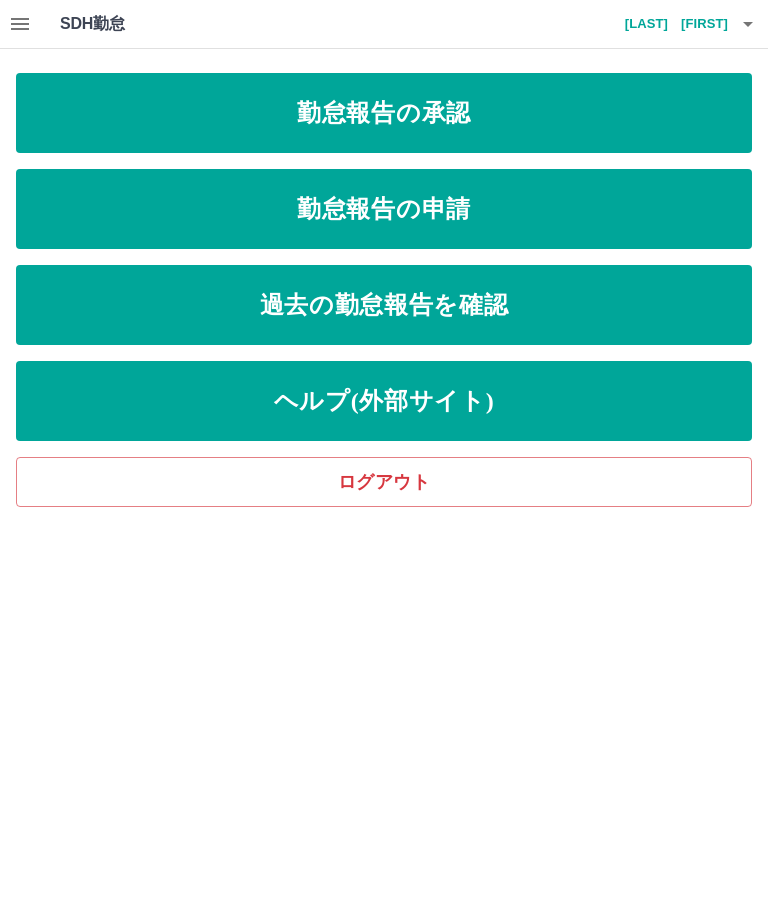 click 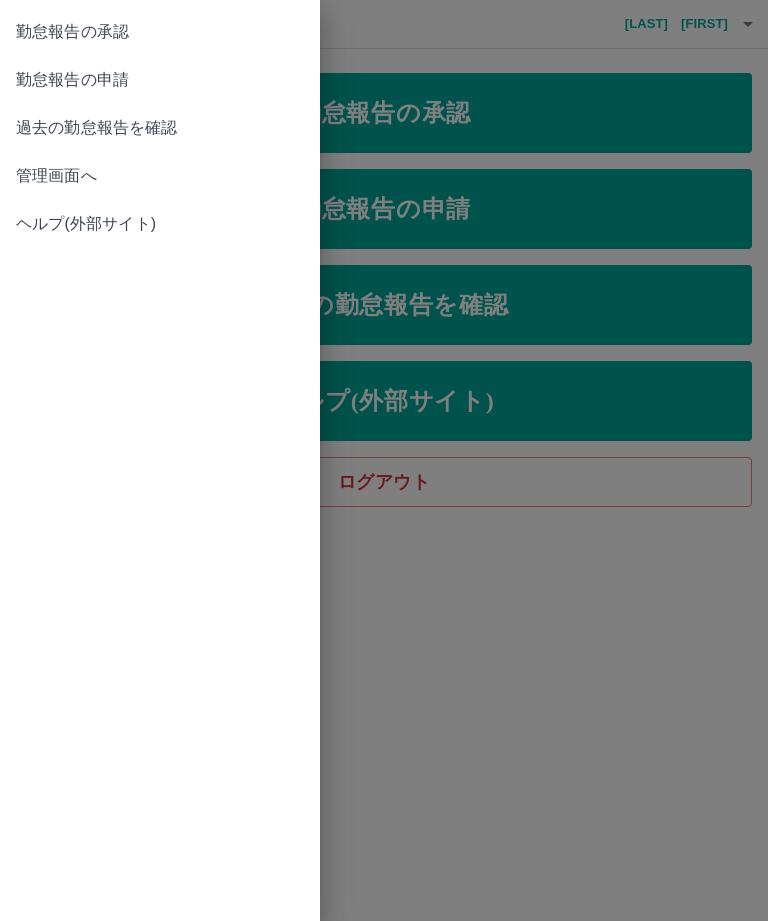 click on "過去の勤怠報告を確認" at bounding box center [160, 128] 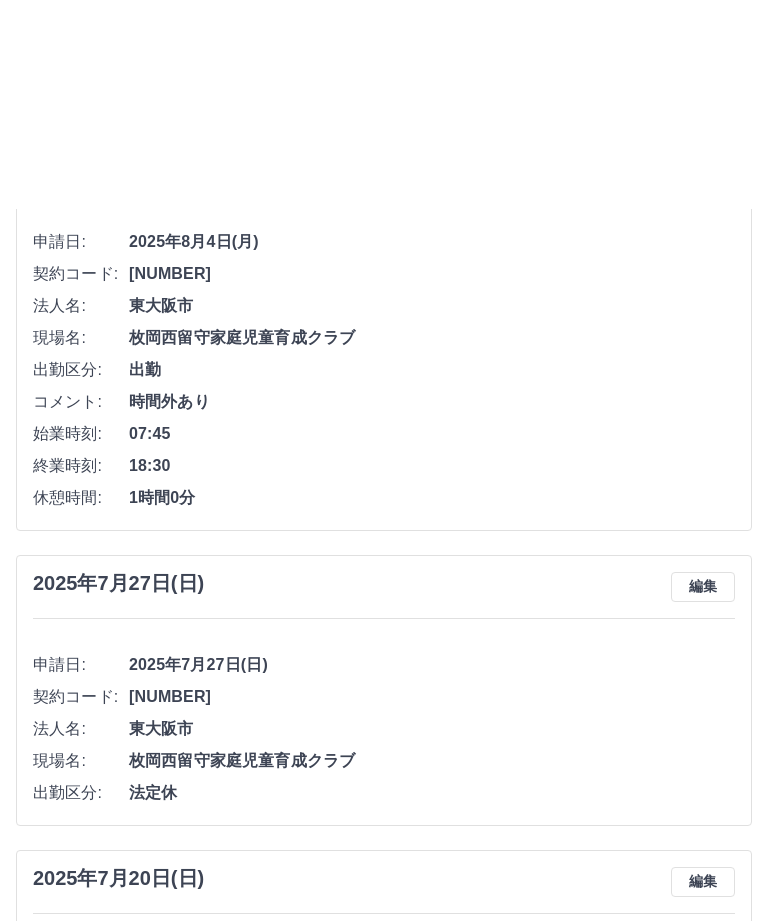scroll, scrollTop: 0, scrollLeft: 0, axis: both 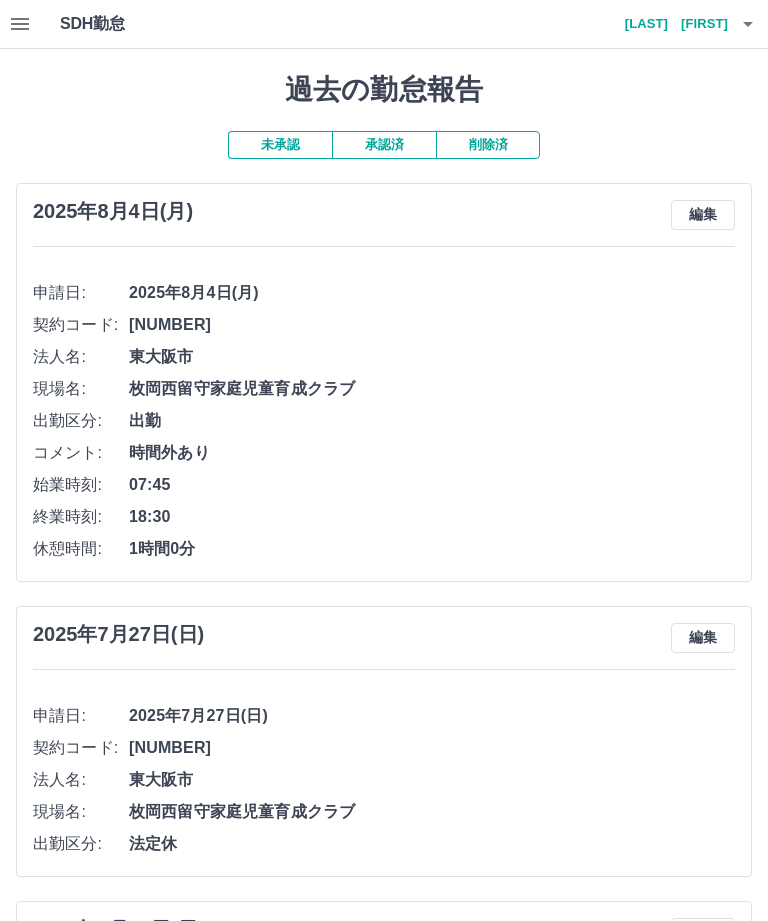 click on "承認済" at bounding box center [384, 145] 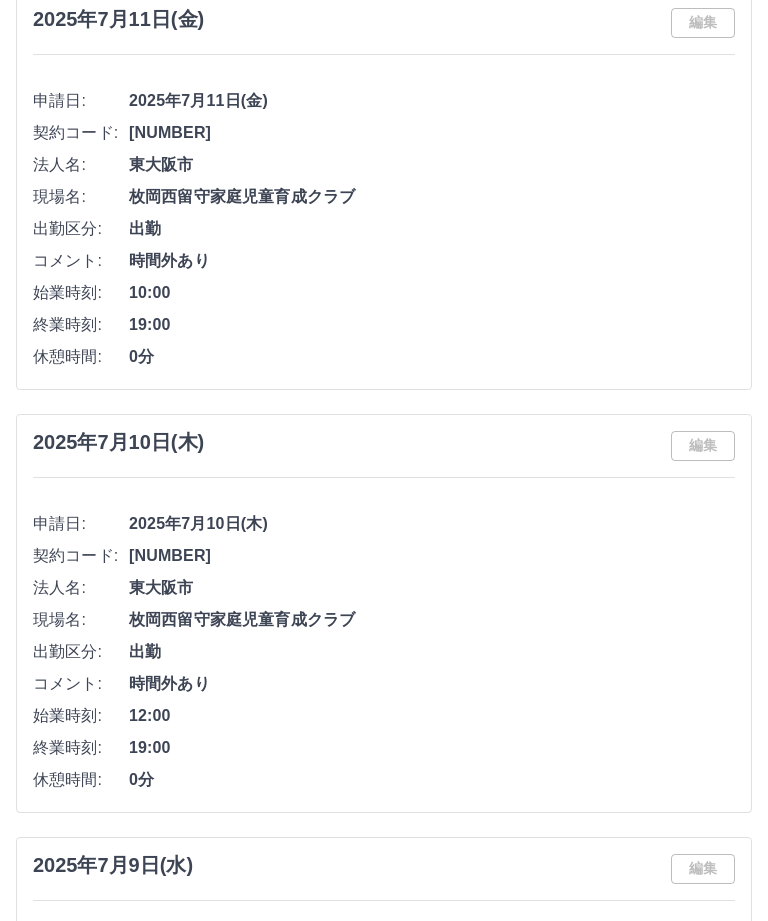 scroll, scrollTop: 7762, scrollLeft: 0, axis: vertical 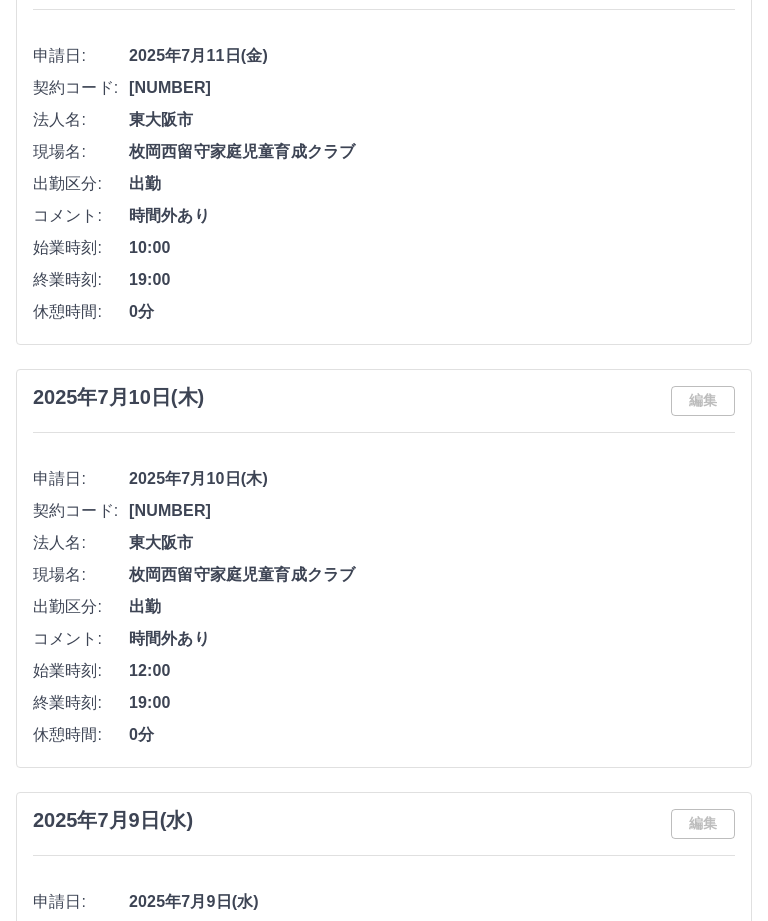 click on "もっと見る" at bounding box center [384, 2381] 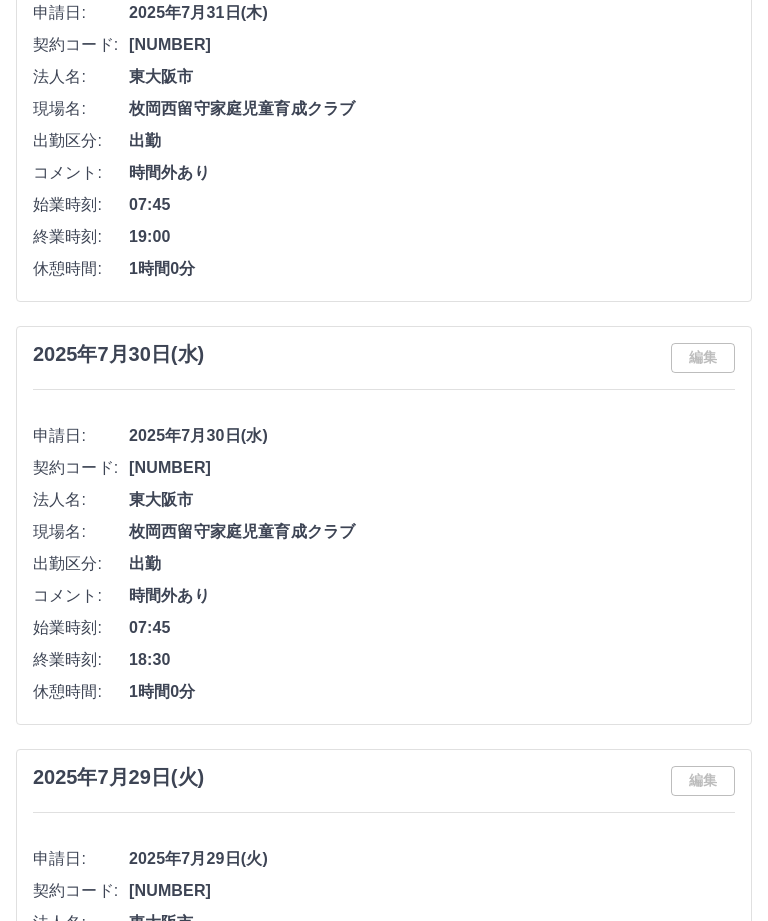 scroll, scrollTop: 0, scrollLeft: 0, axis: both 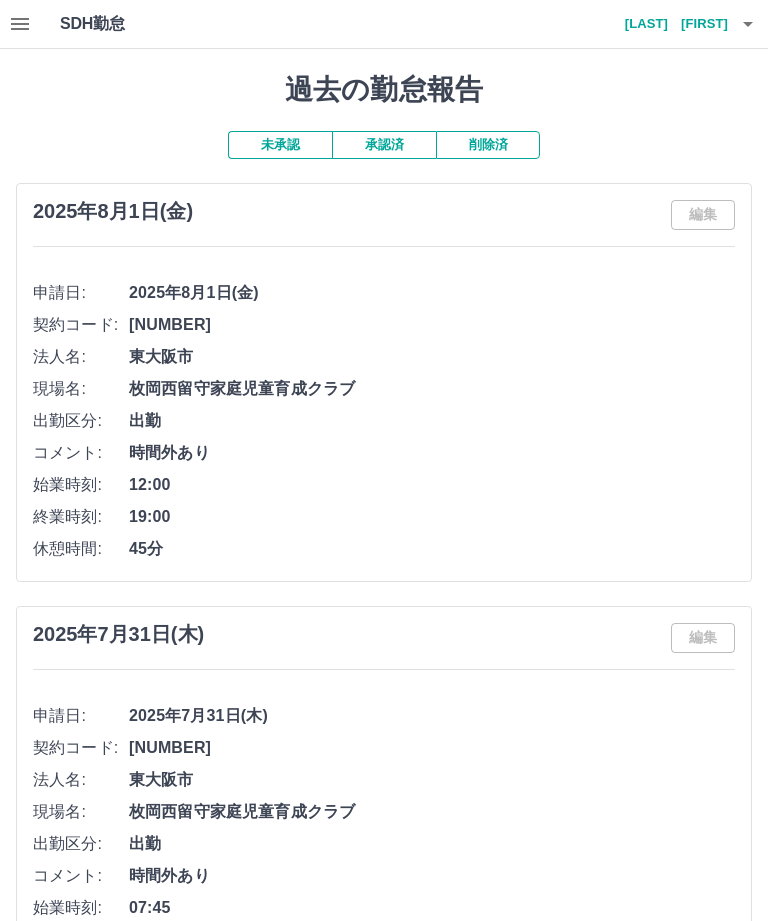 click on "牛島　由香里" at bounding box center [668, 24] 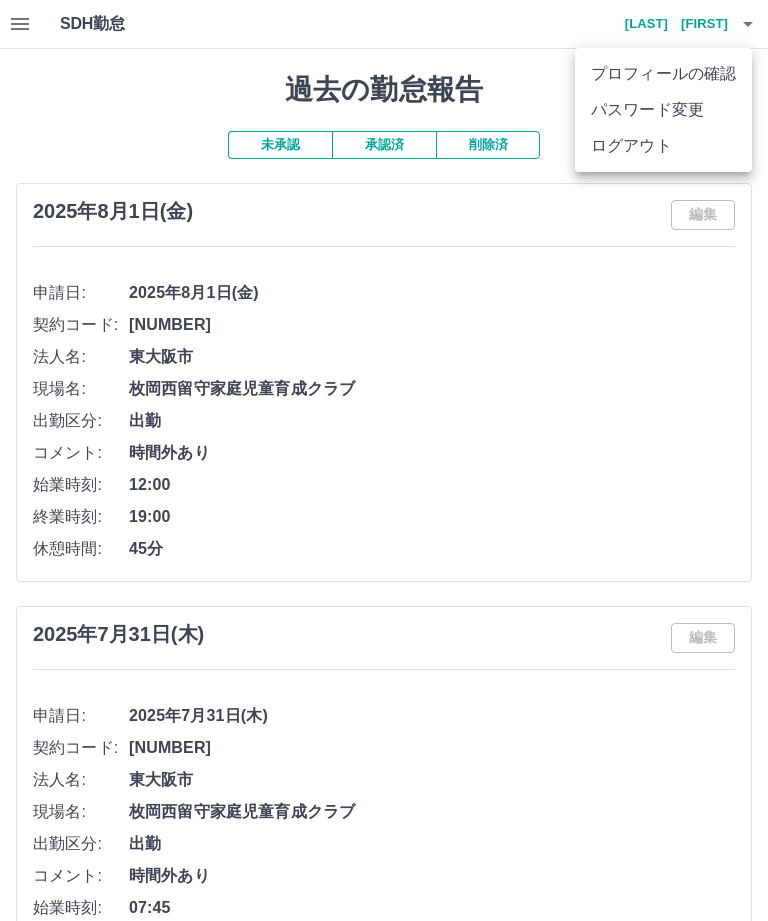 click at bounding box center [384, 460] 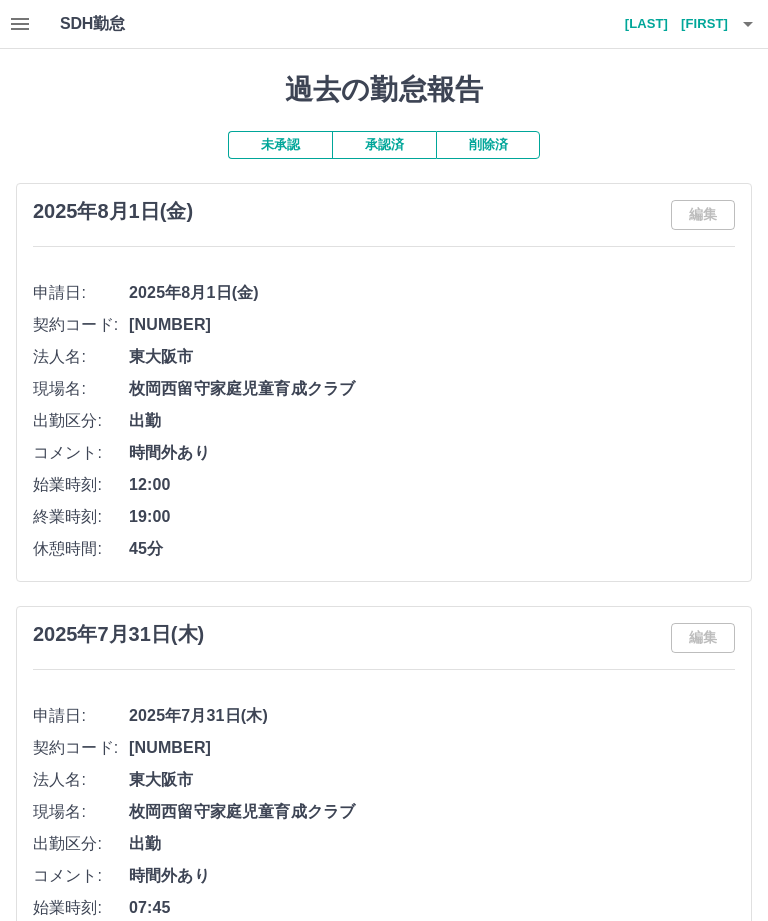 click 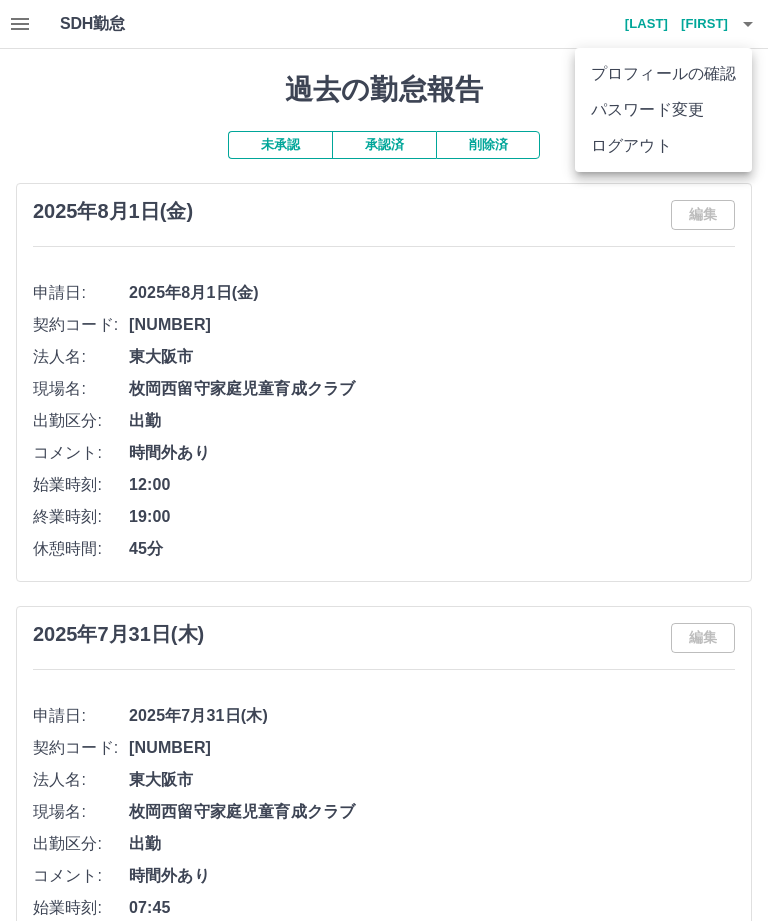 click on "ログアウト" at bounding box center [663, 146] 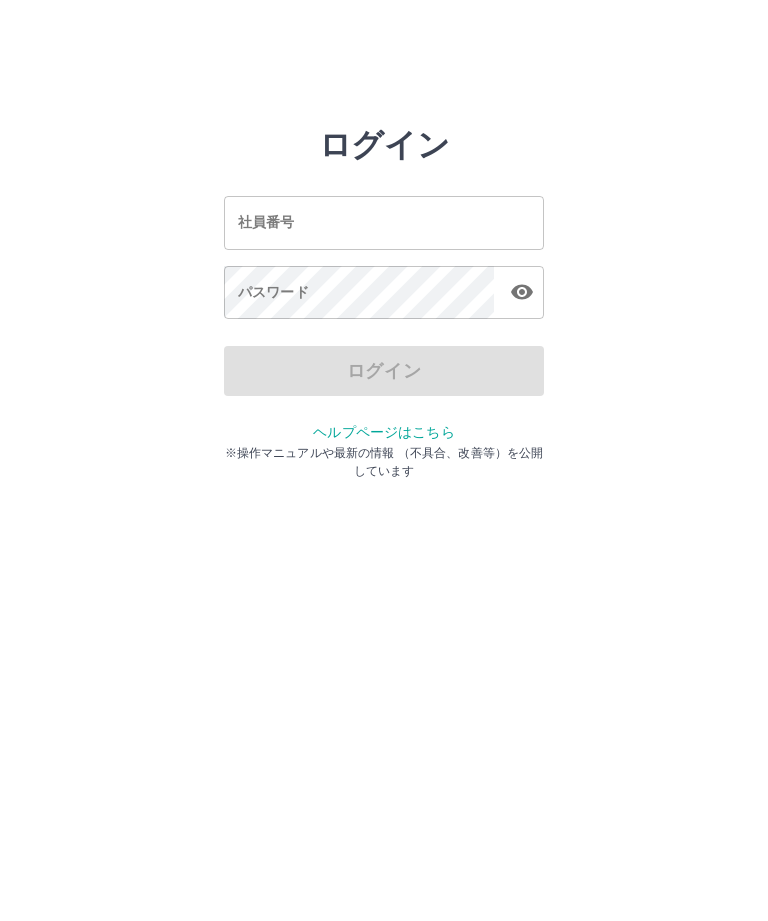 scroll, scrollTop: 0, scrollLeft: 0, axis: both 